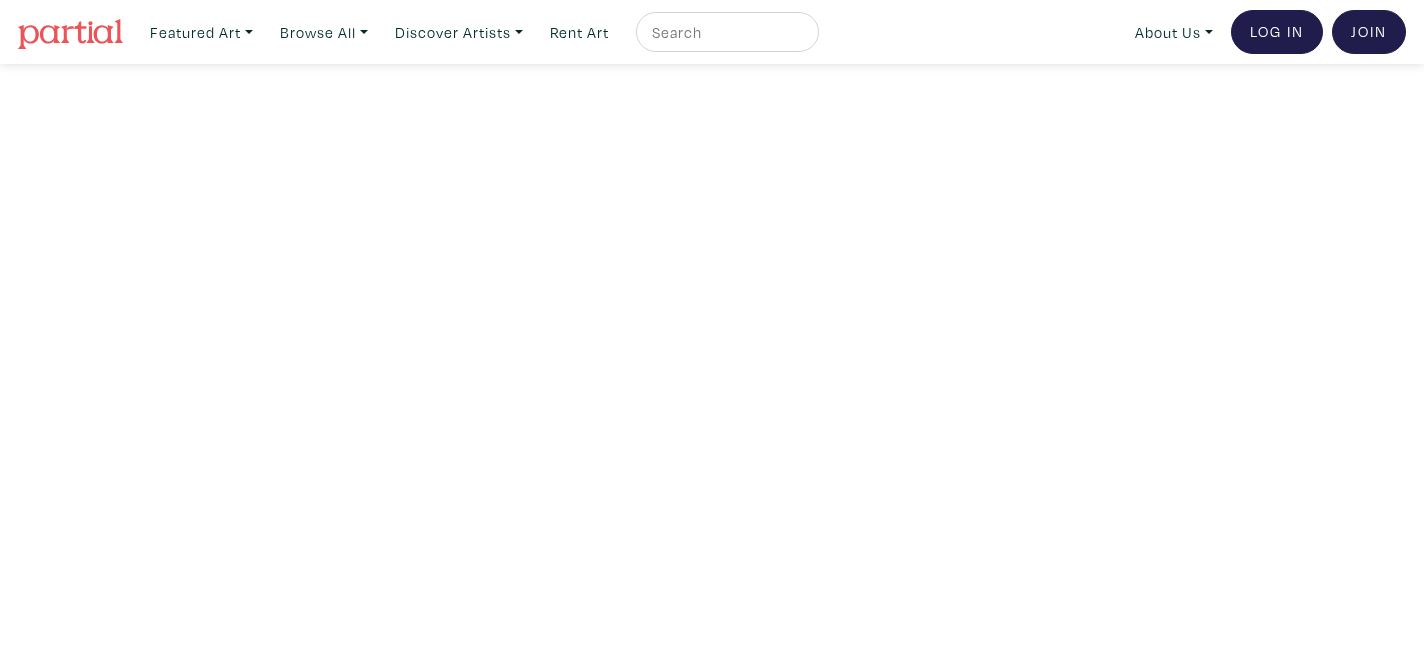 scroll, scrollTop: 0, scrollLeft: 0, axis: both 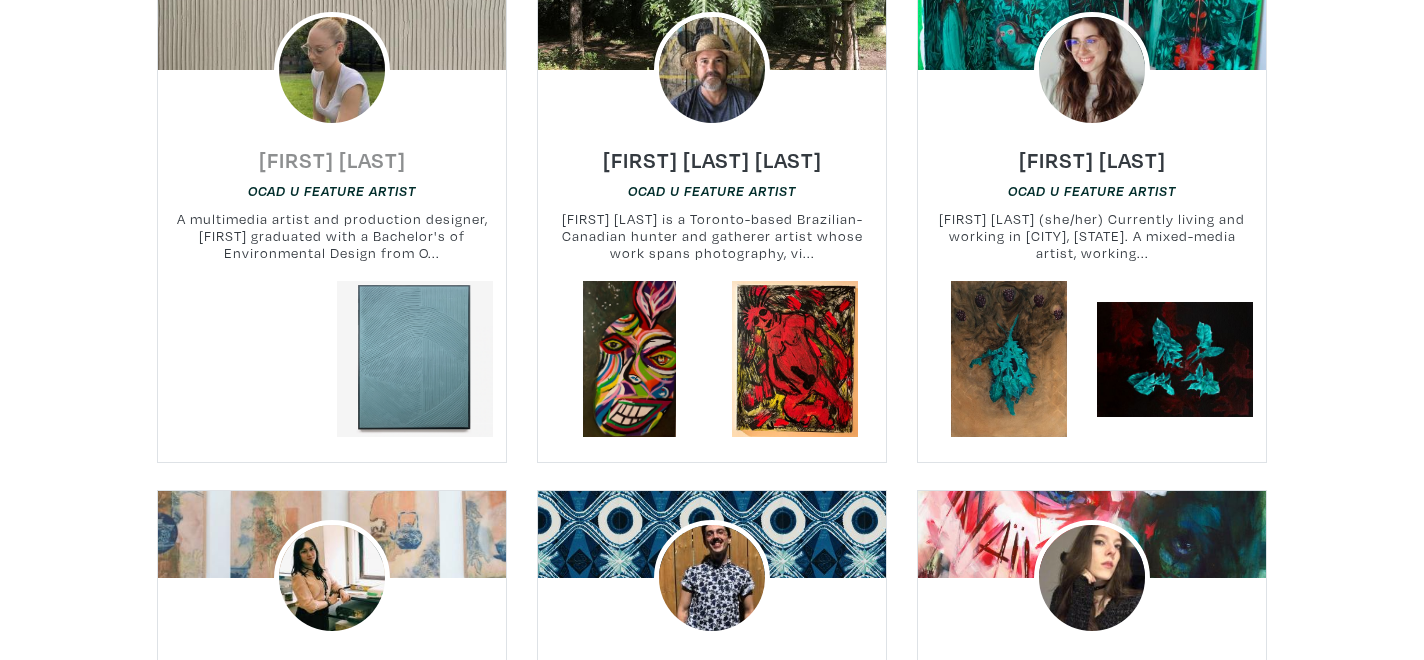 click on "[FIRST] [LAST]" at bounding box center (332, 159) 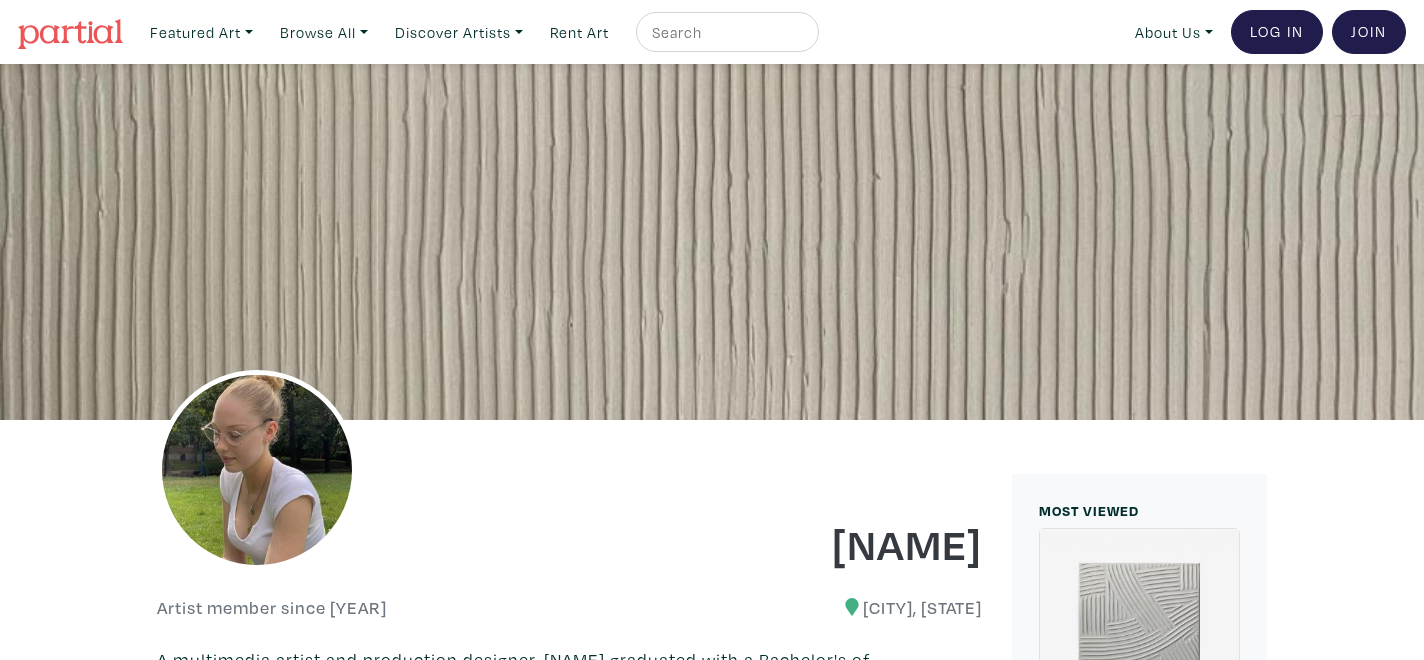 scroll, scrollTop: 0, scrollLeft: 0, axis: both 